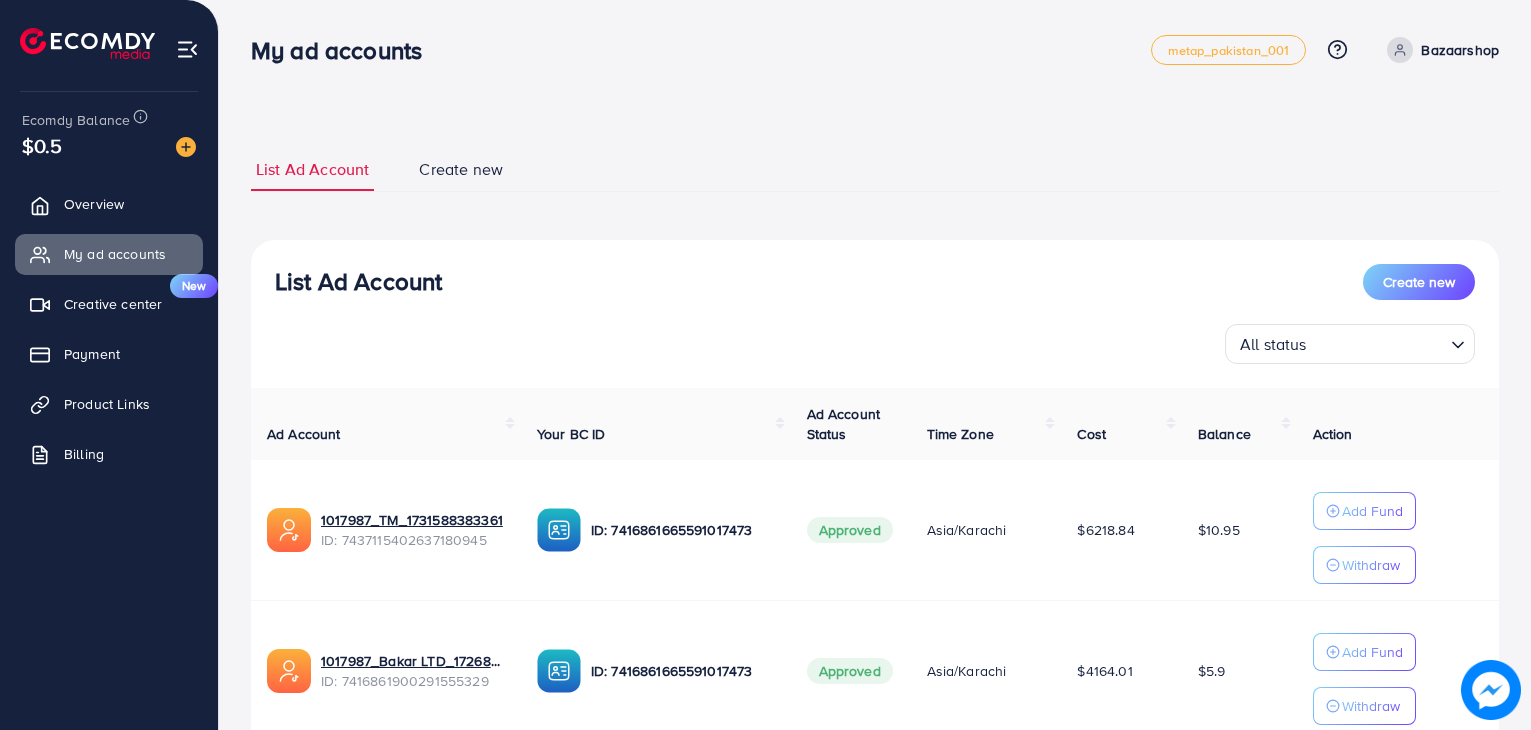 scroll, scrollTop: 154, scrollLeft: 0, axis: vertical 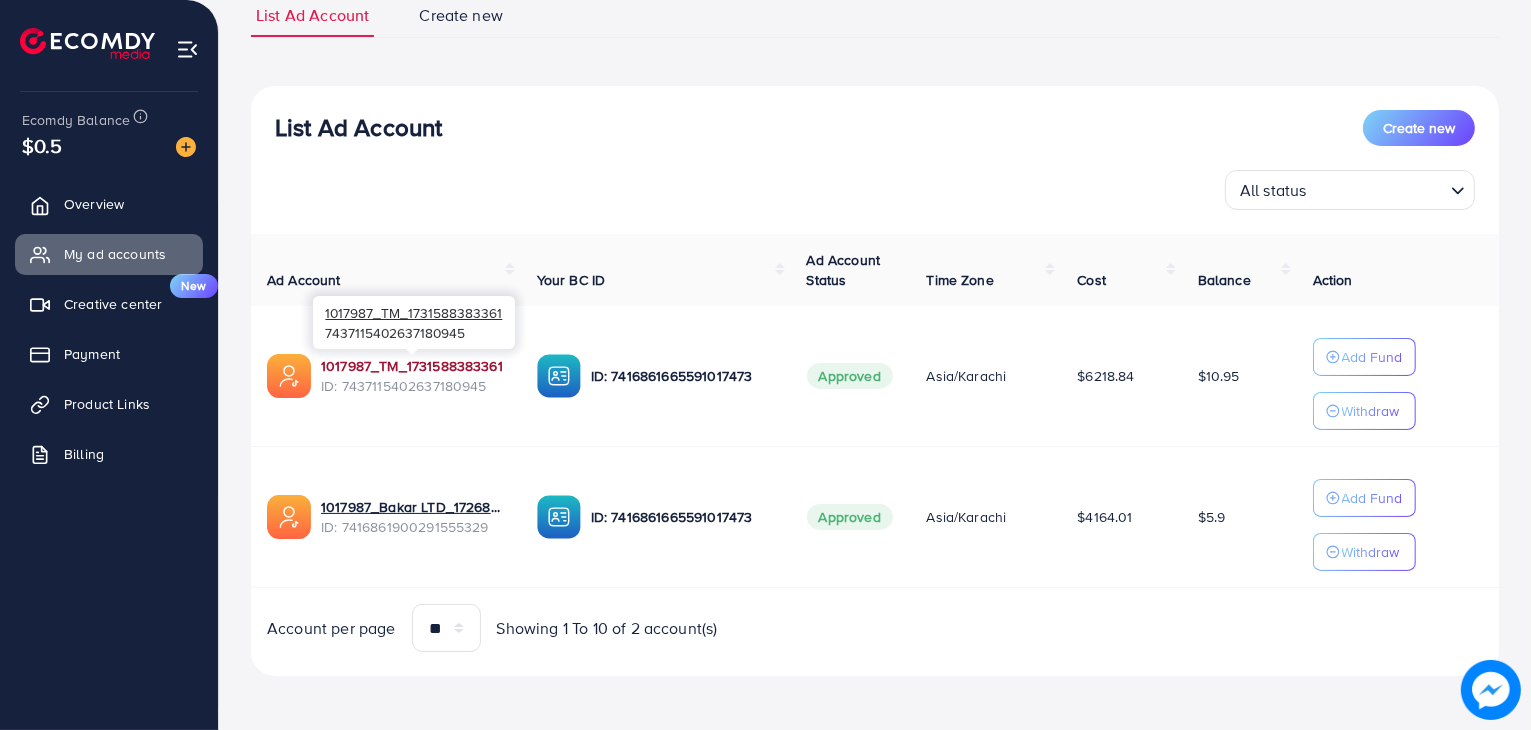 click on "1017987_TM_1731588383361" at bounding box center [413, 366] 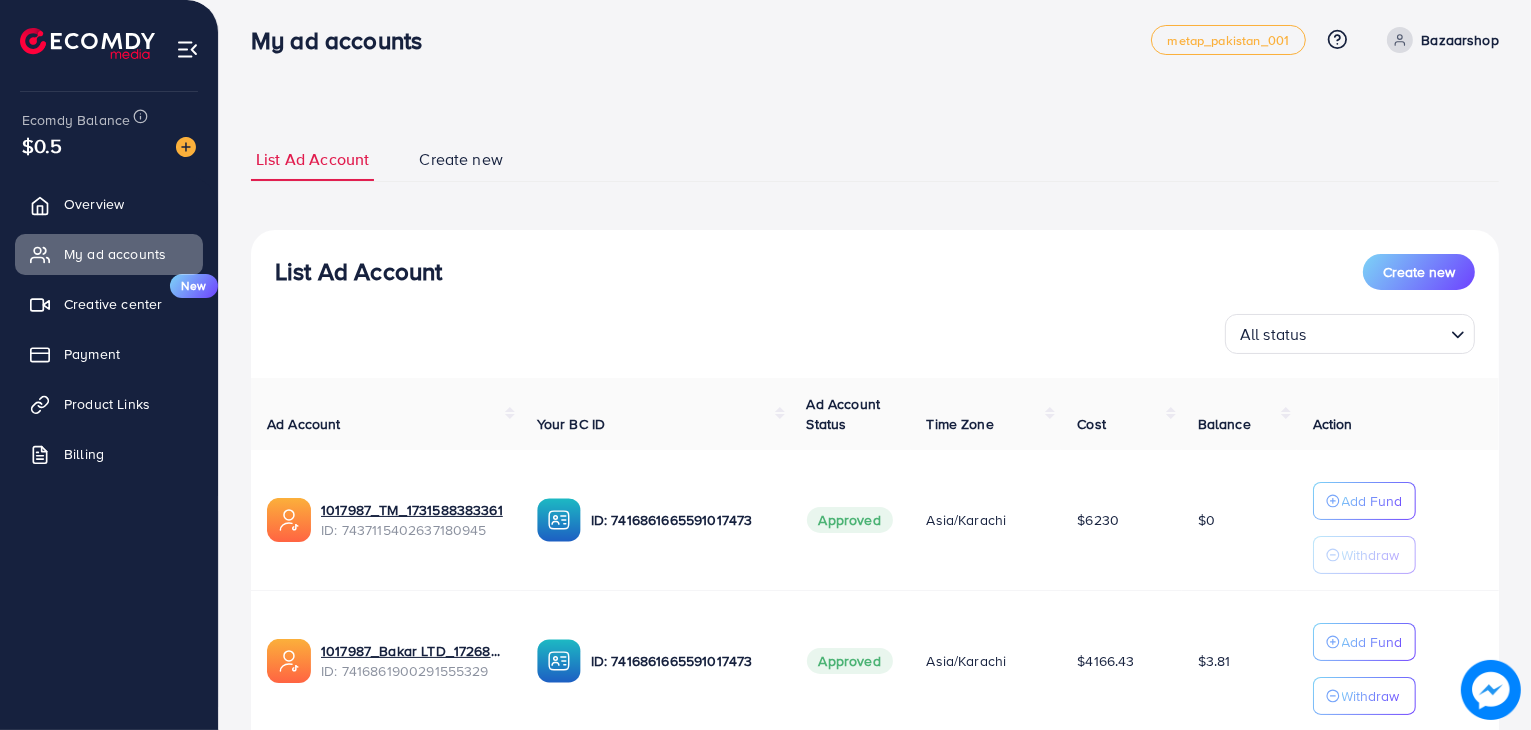 scroll, scrollTop: 22, scrollLeft: 0, axis: vertical 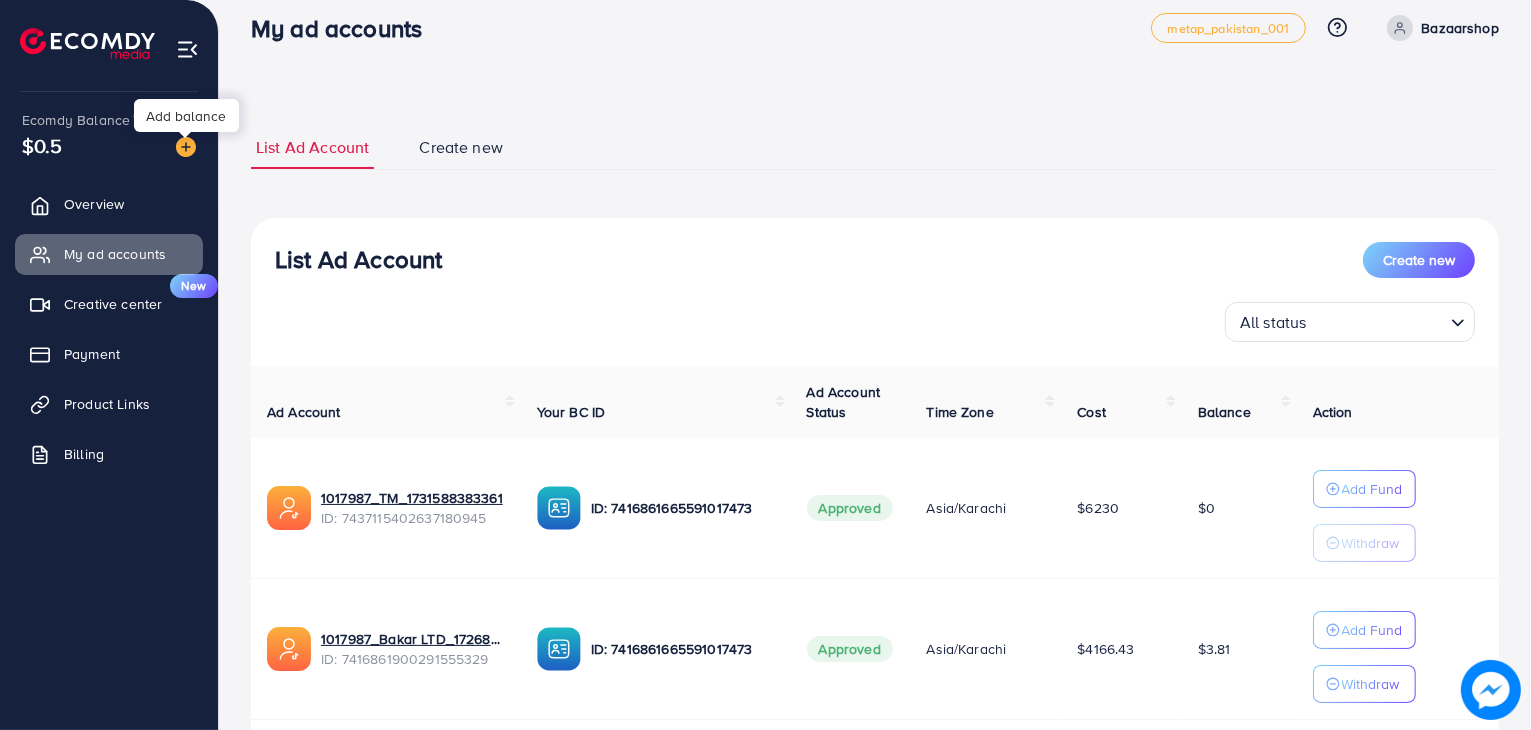 click at bounding box center [186, 147] 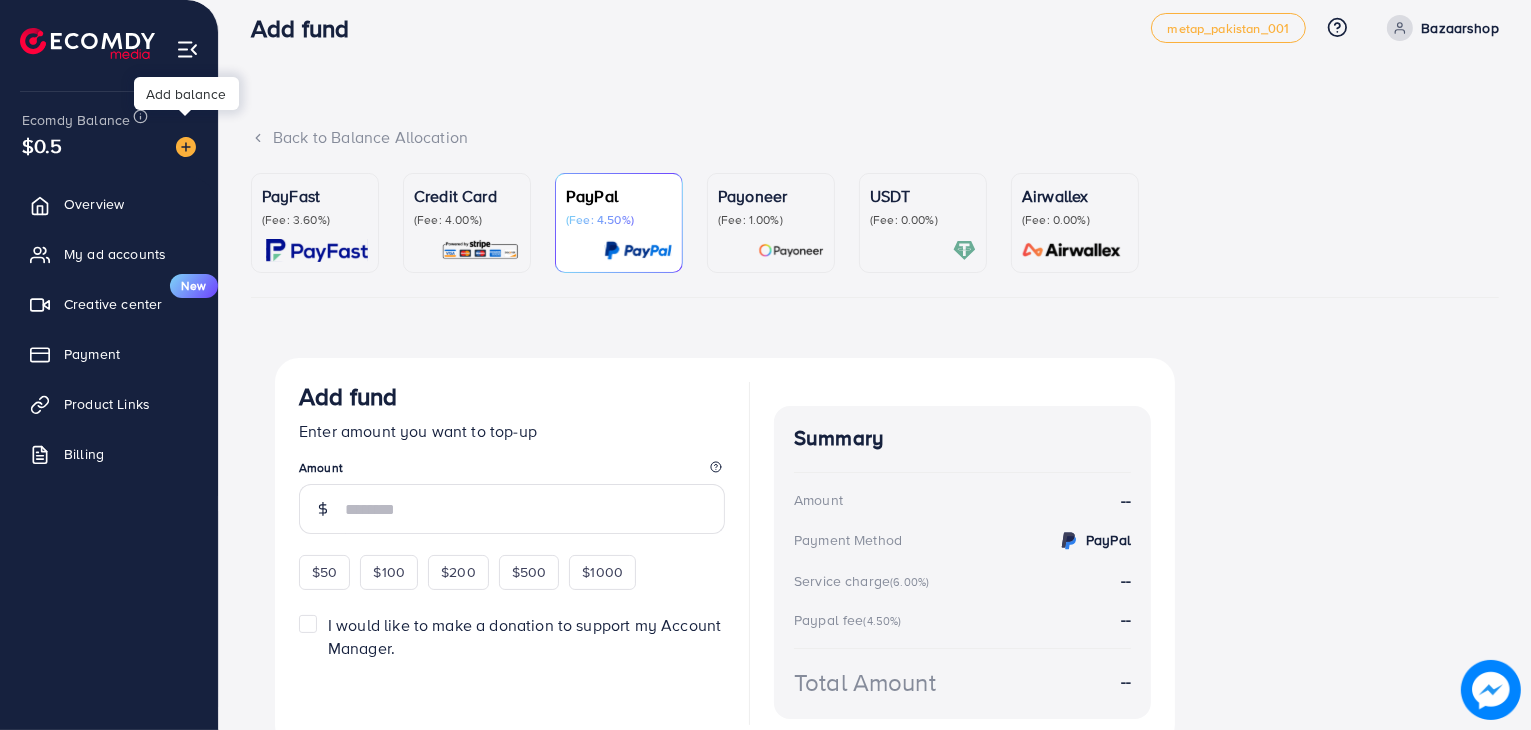 scroll, scrollTop: 0, scrollLeft: 0, axis: both 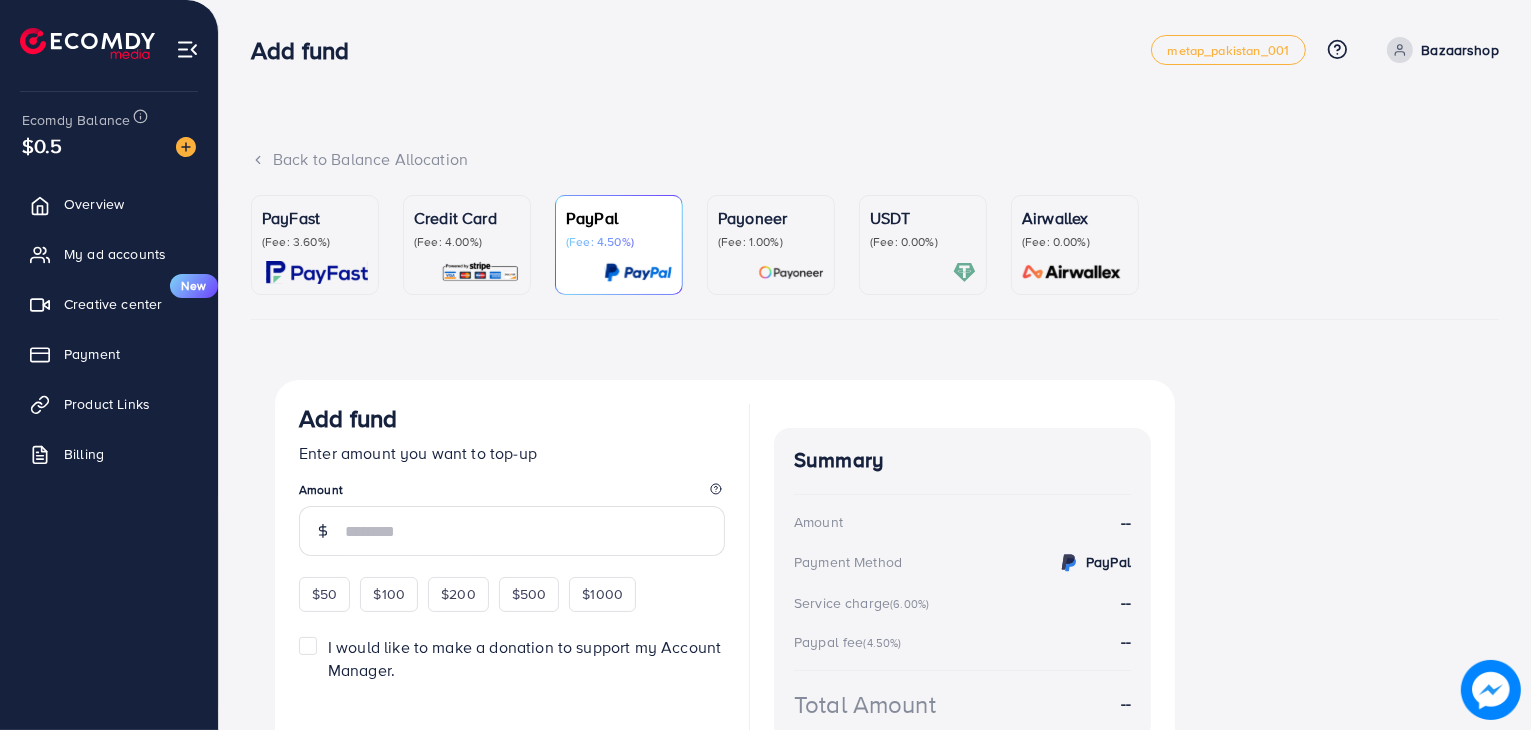click on "PayFast   (Fee: 3.60%)" at bounding box center (315, 245) 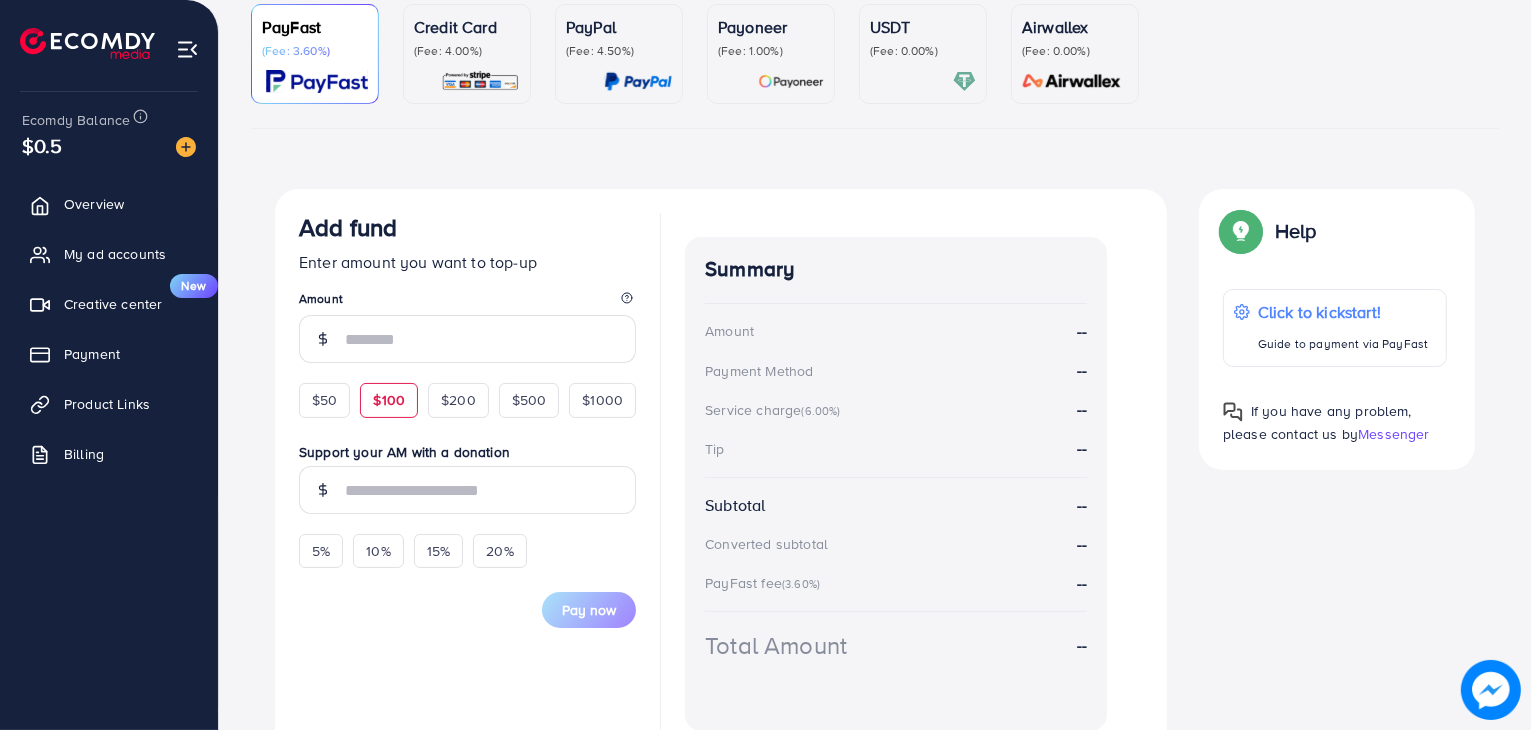 scroll, scrollTop: 194, scrollLeft: 0, axis: vertical 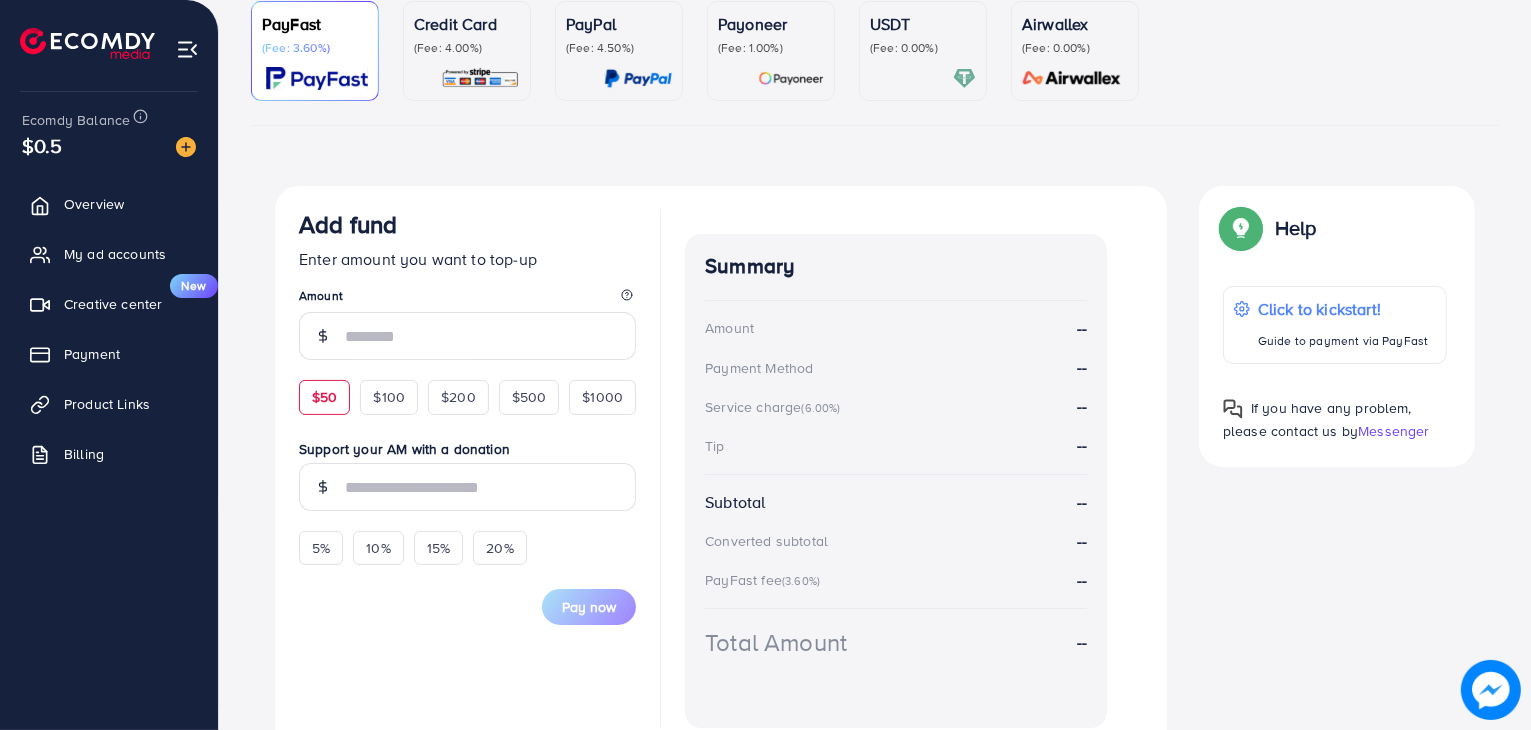 click on "$50" at bounding box center [324, 397] 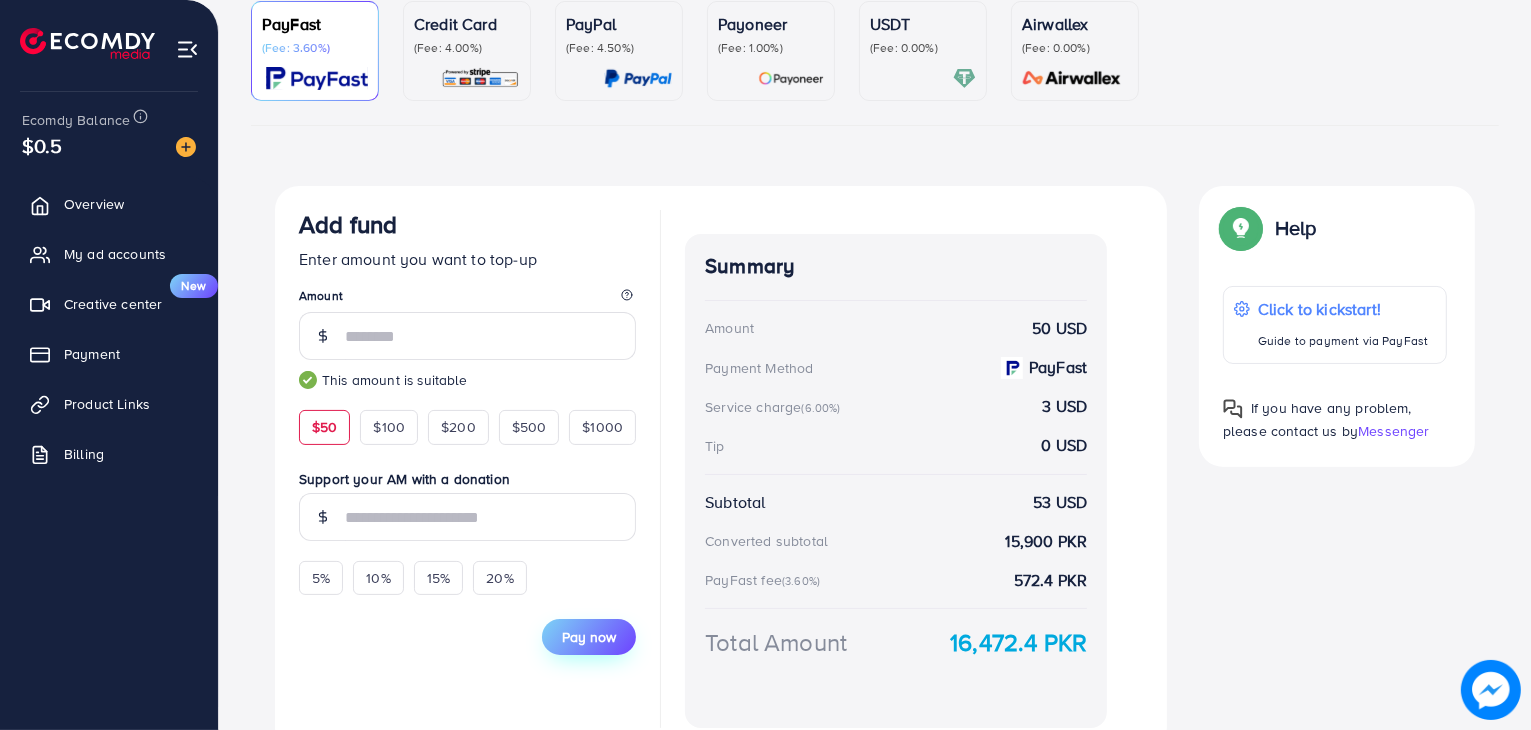 click on "Pay now" at bounding box center (589, 637) 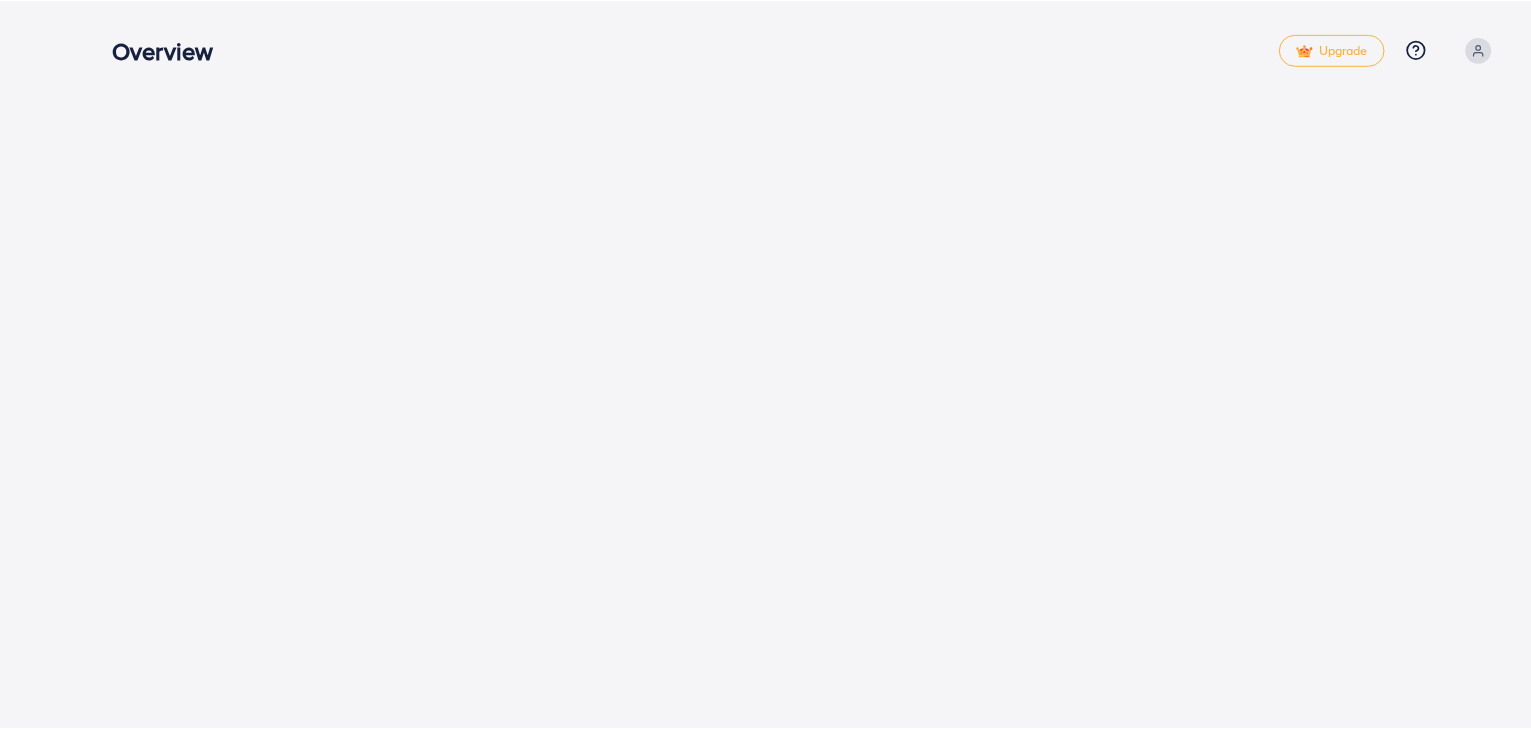 scroll, scrollTop: 0, scrollLeft: 0, axis: both 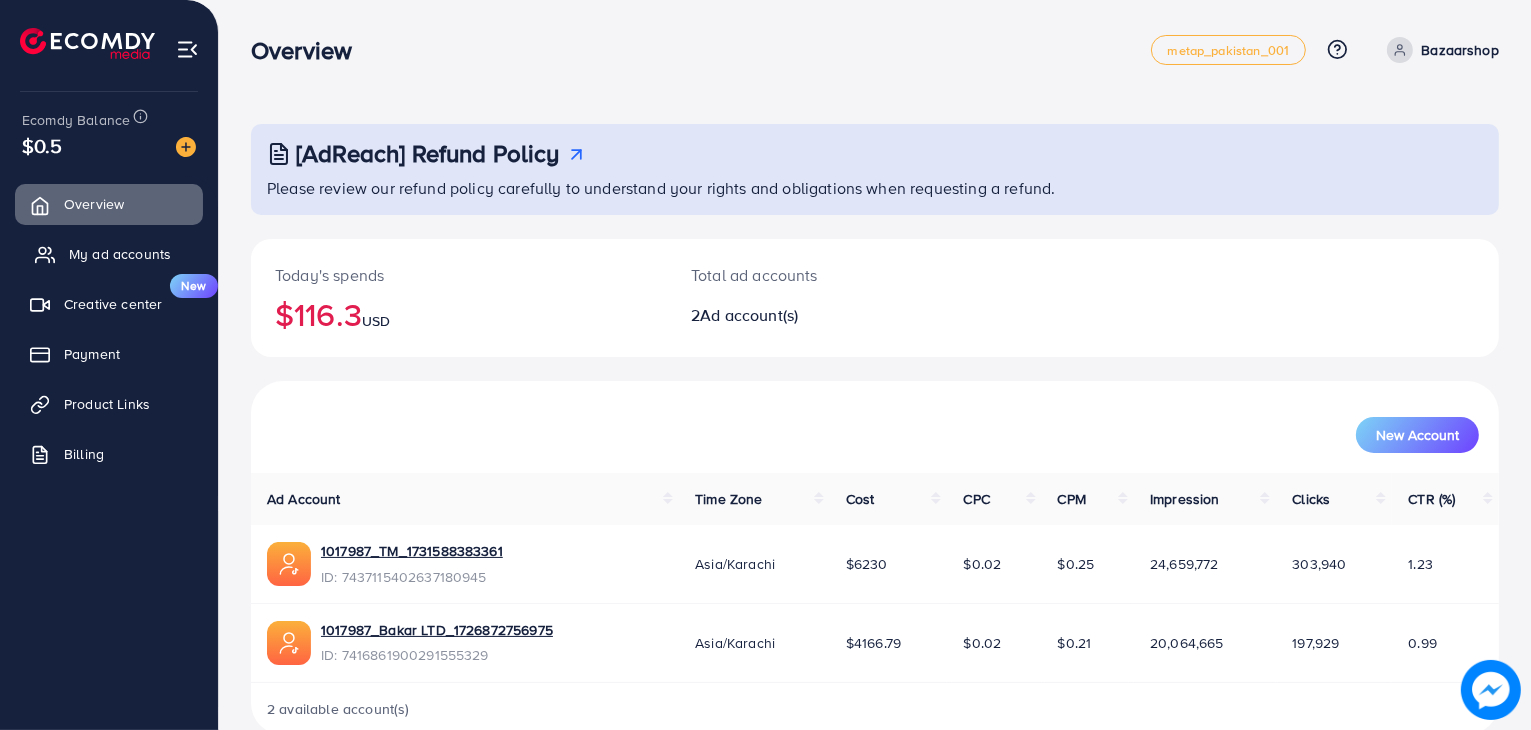 click on "My ad accounts" at bounding box center [120, 254] 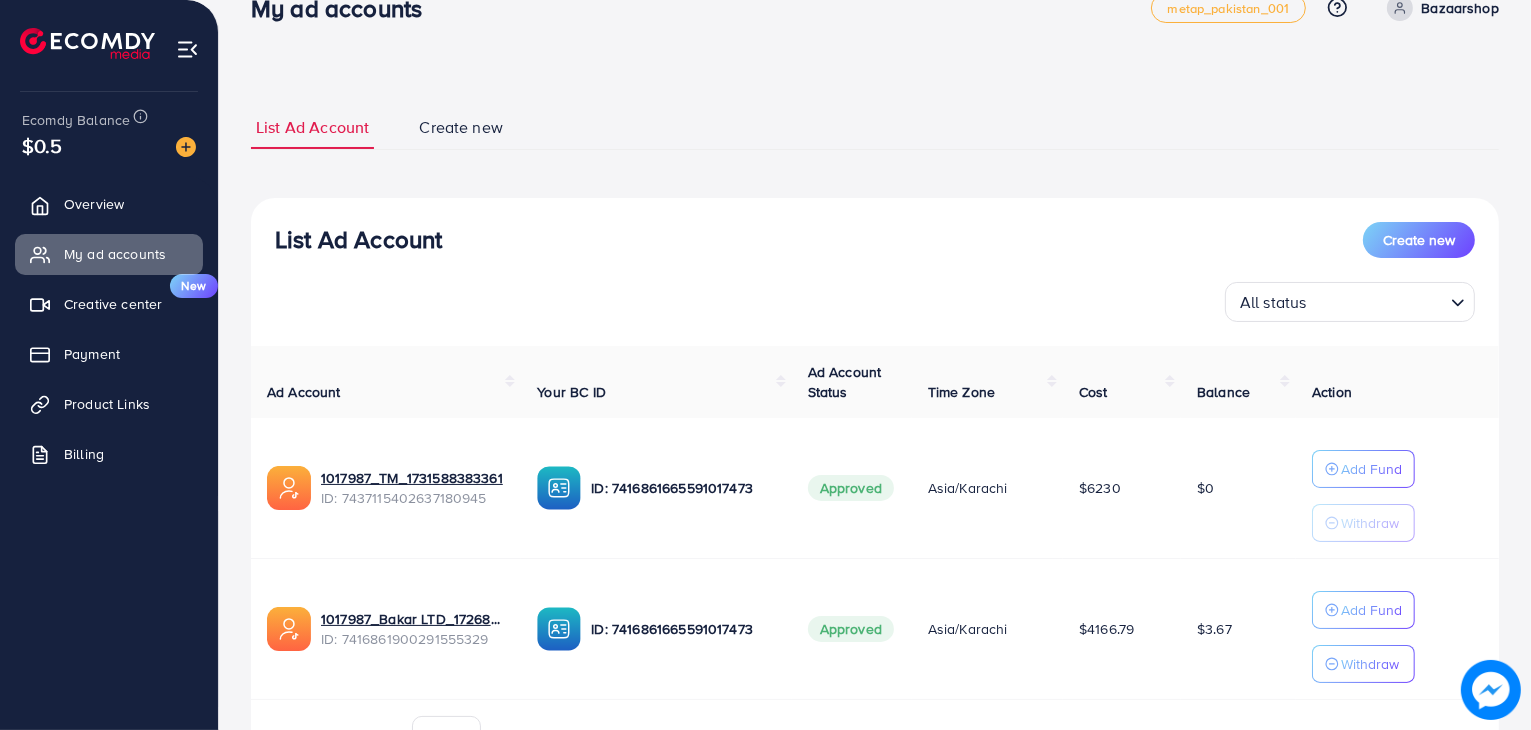 scroll, scrollTop: 154, scrollLeft: 0, axis: vertical 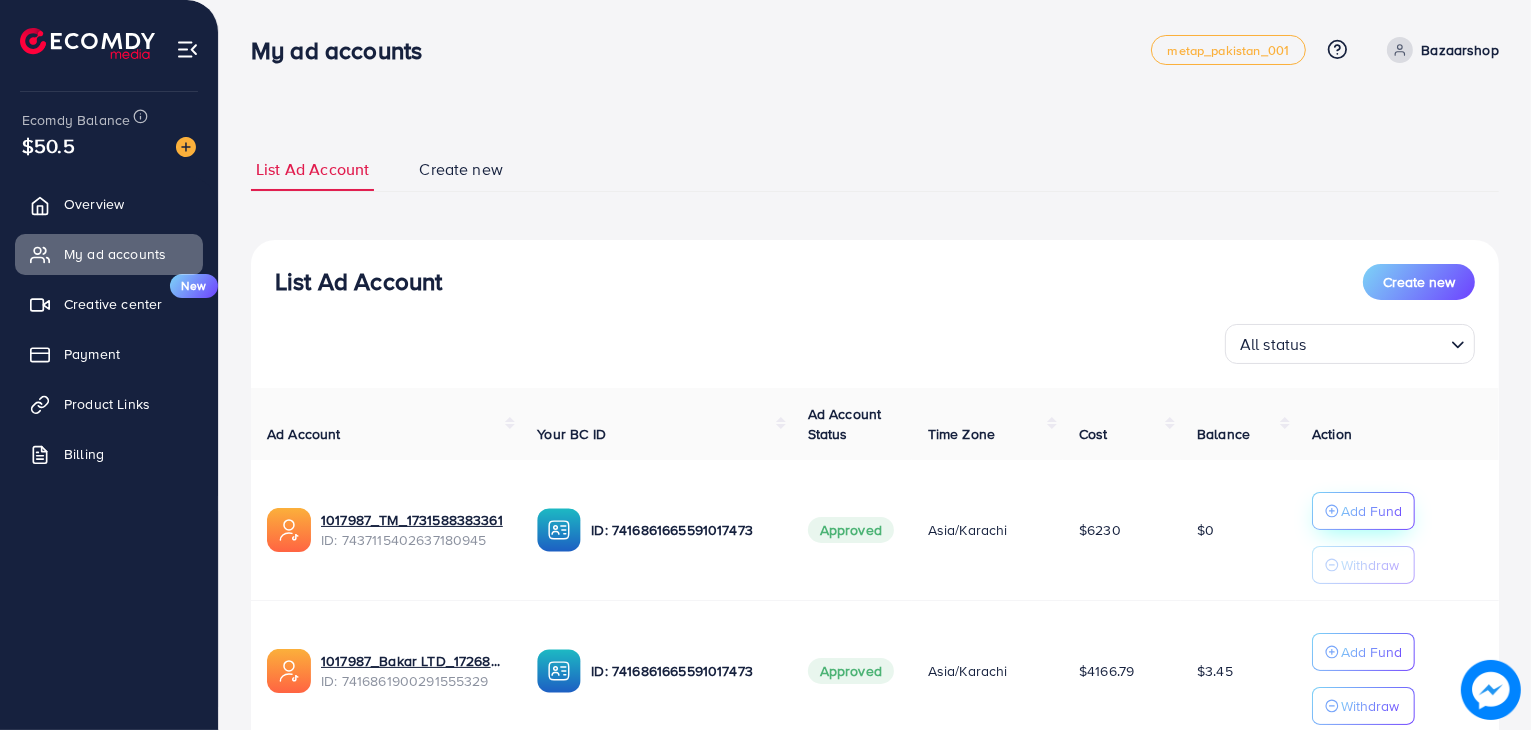 click on "Add Fund" at bounding box center (1363, 511) 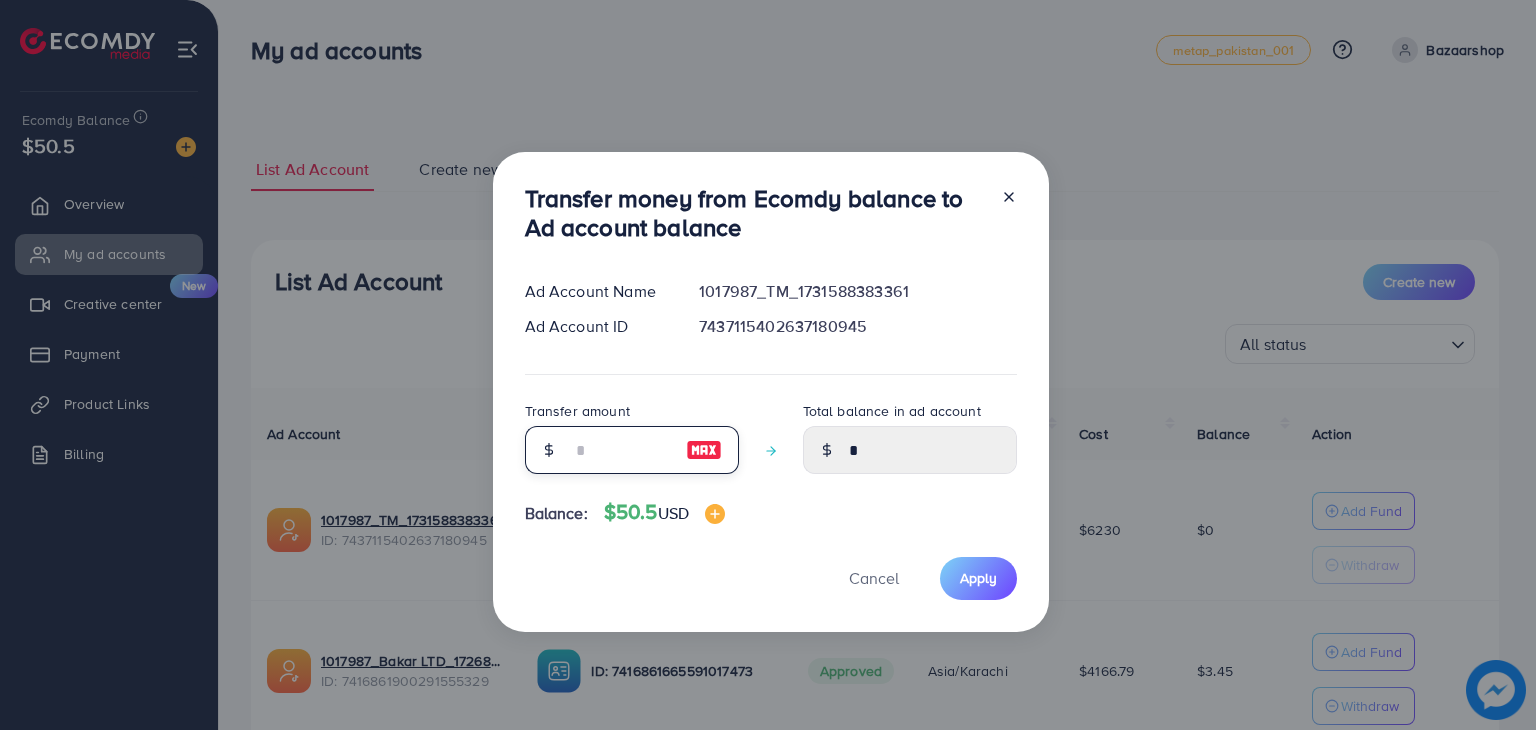 click at bounding box center (621, 450) 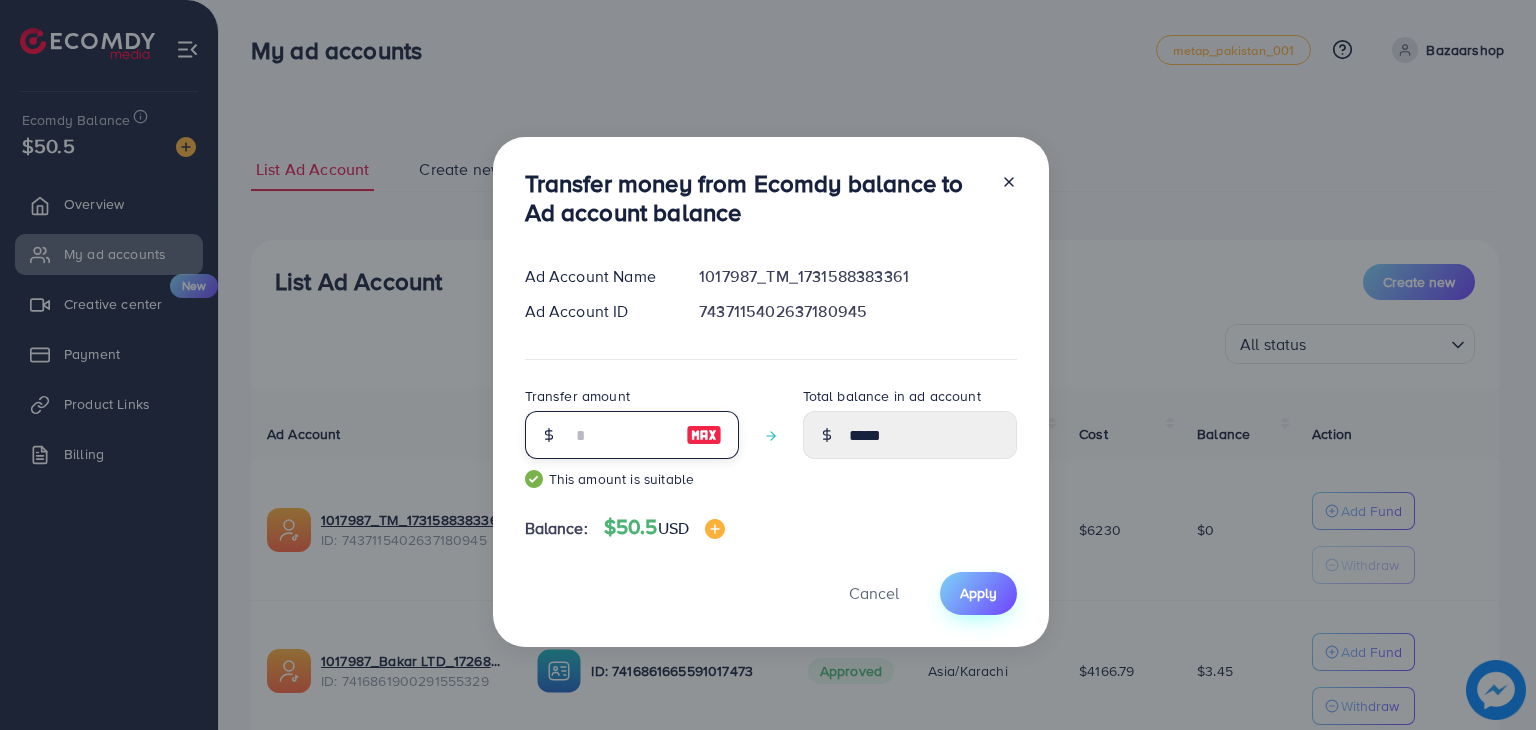 type on "**" 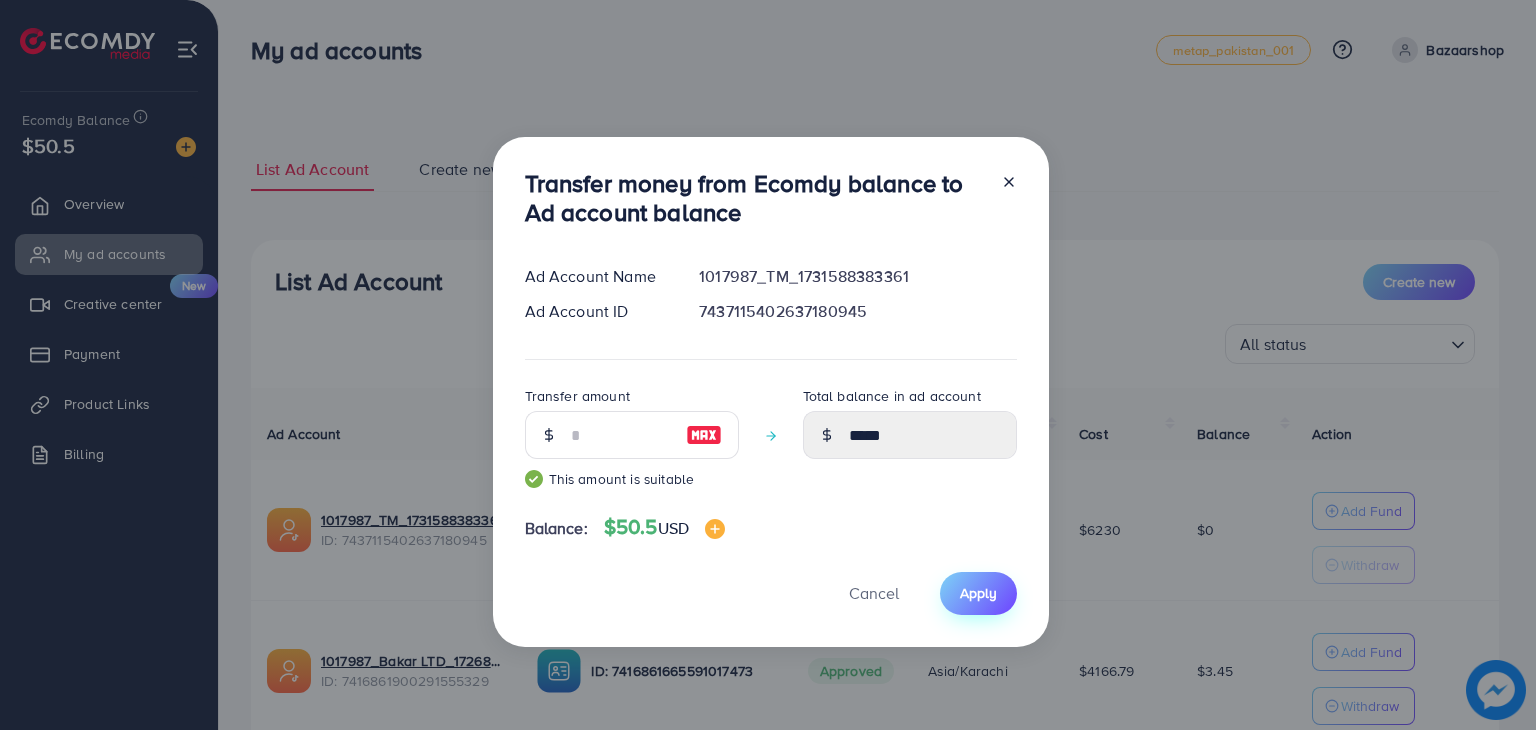 click on "Apply" at bounding box center [978, 593] 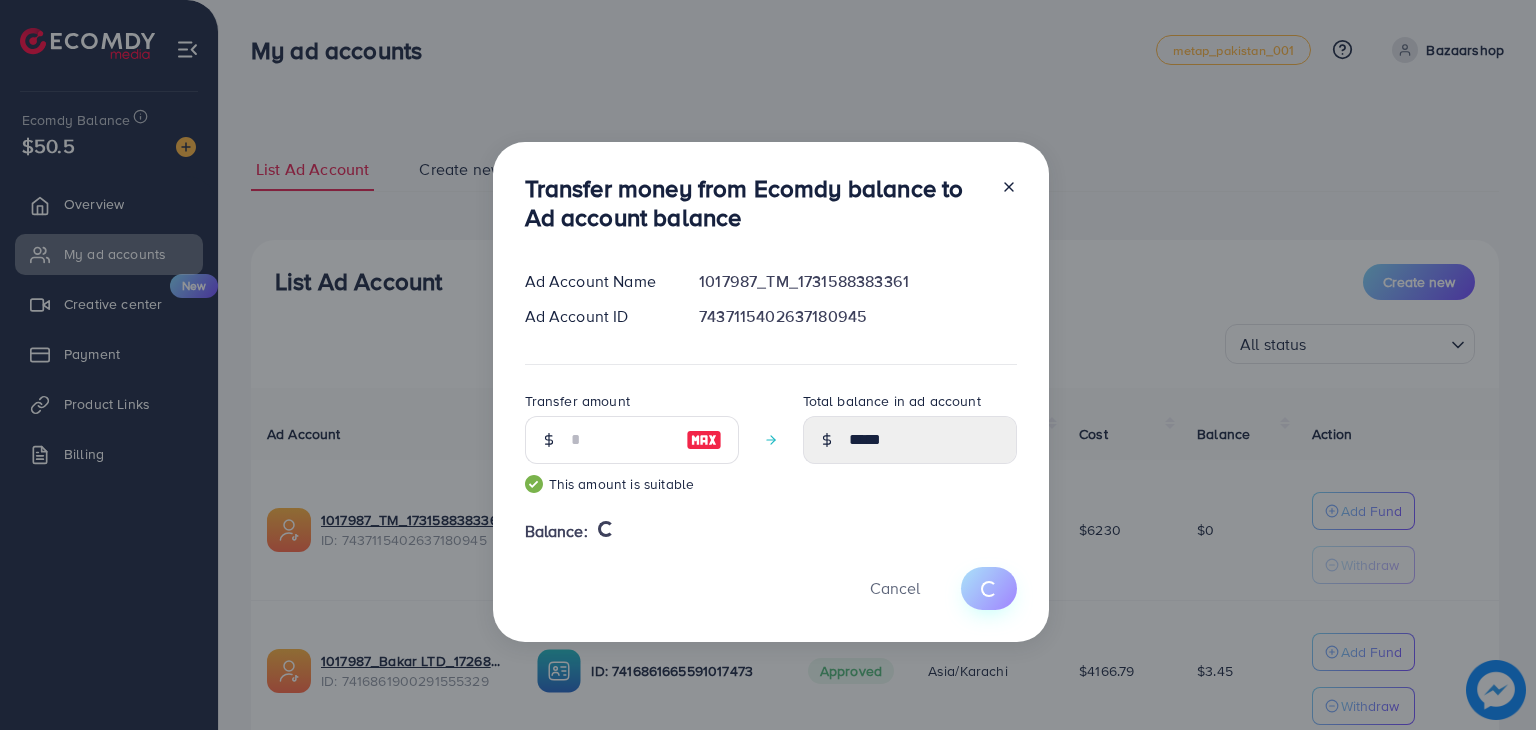 type 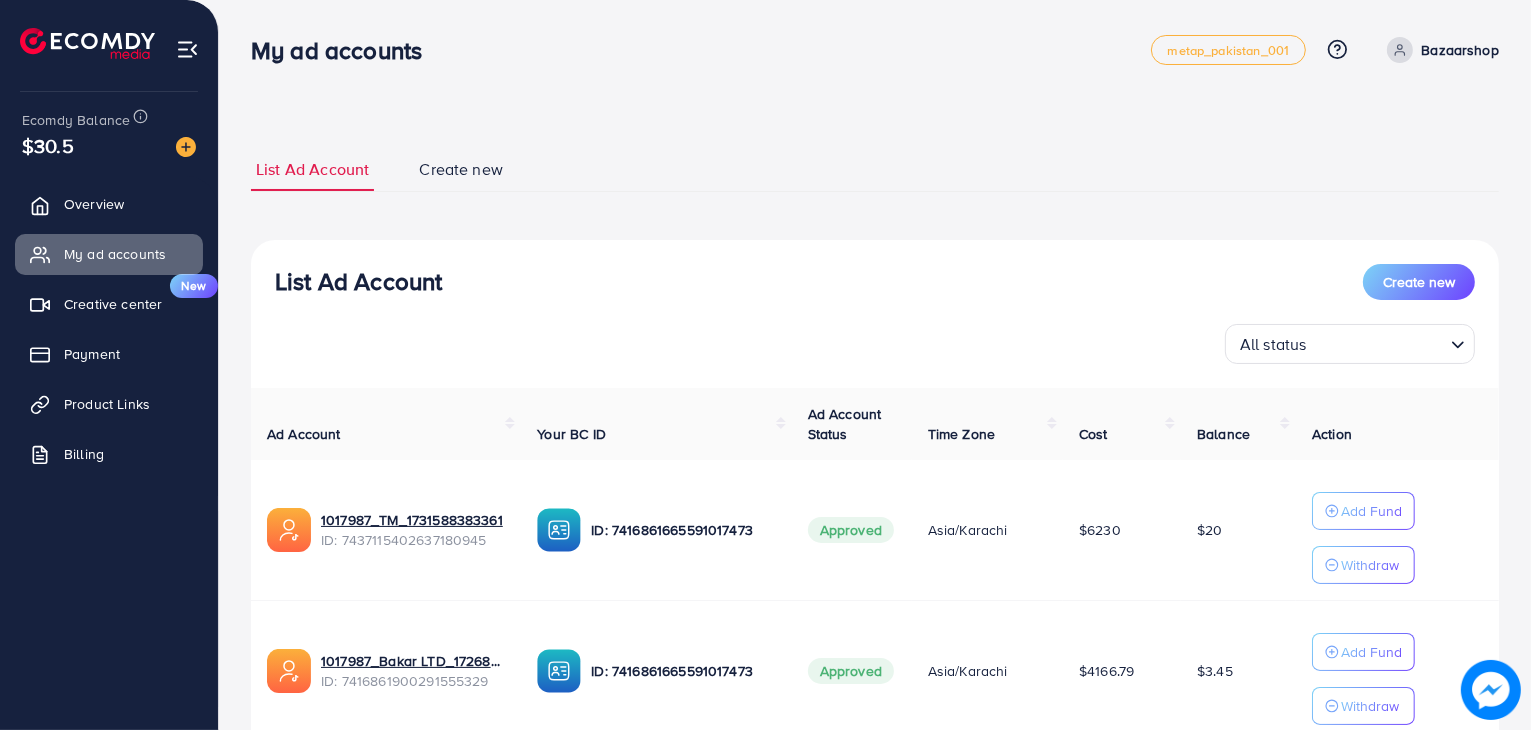 type 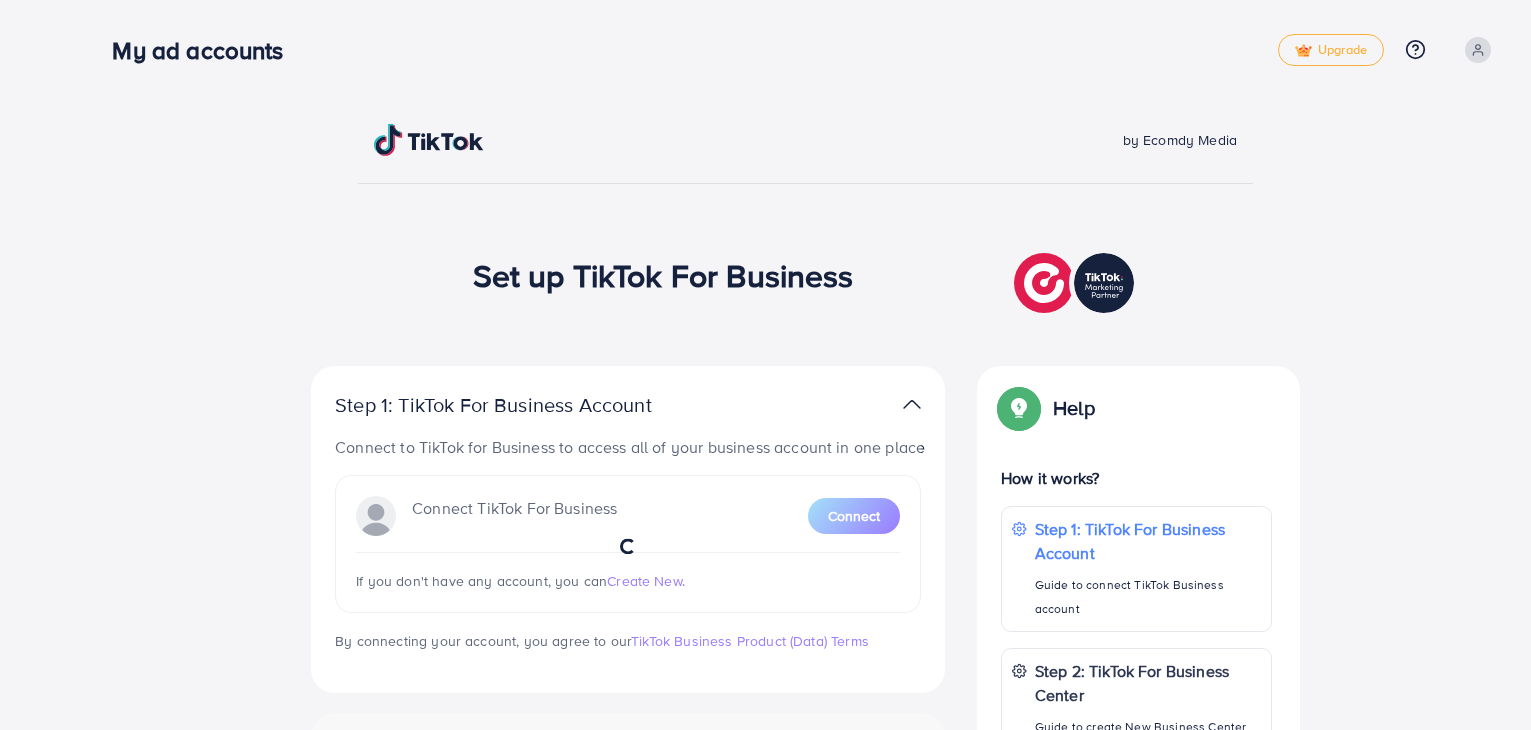 scroll, scrollTop: 0, scrollLeft: 0, axis: both 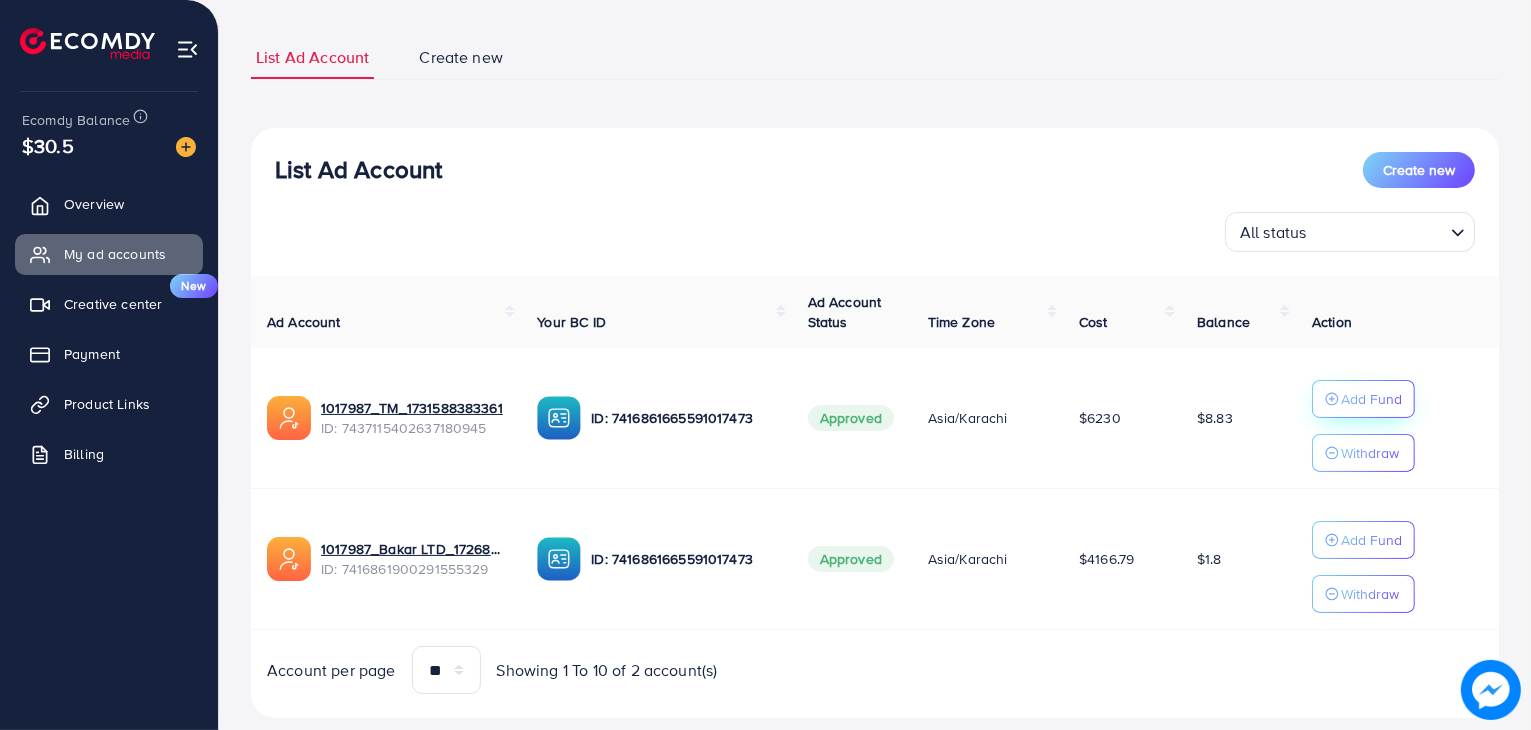 click on "Add Fund" at bounding box center (1371, 399) 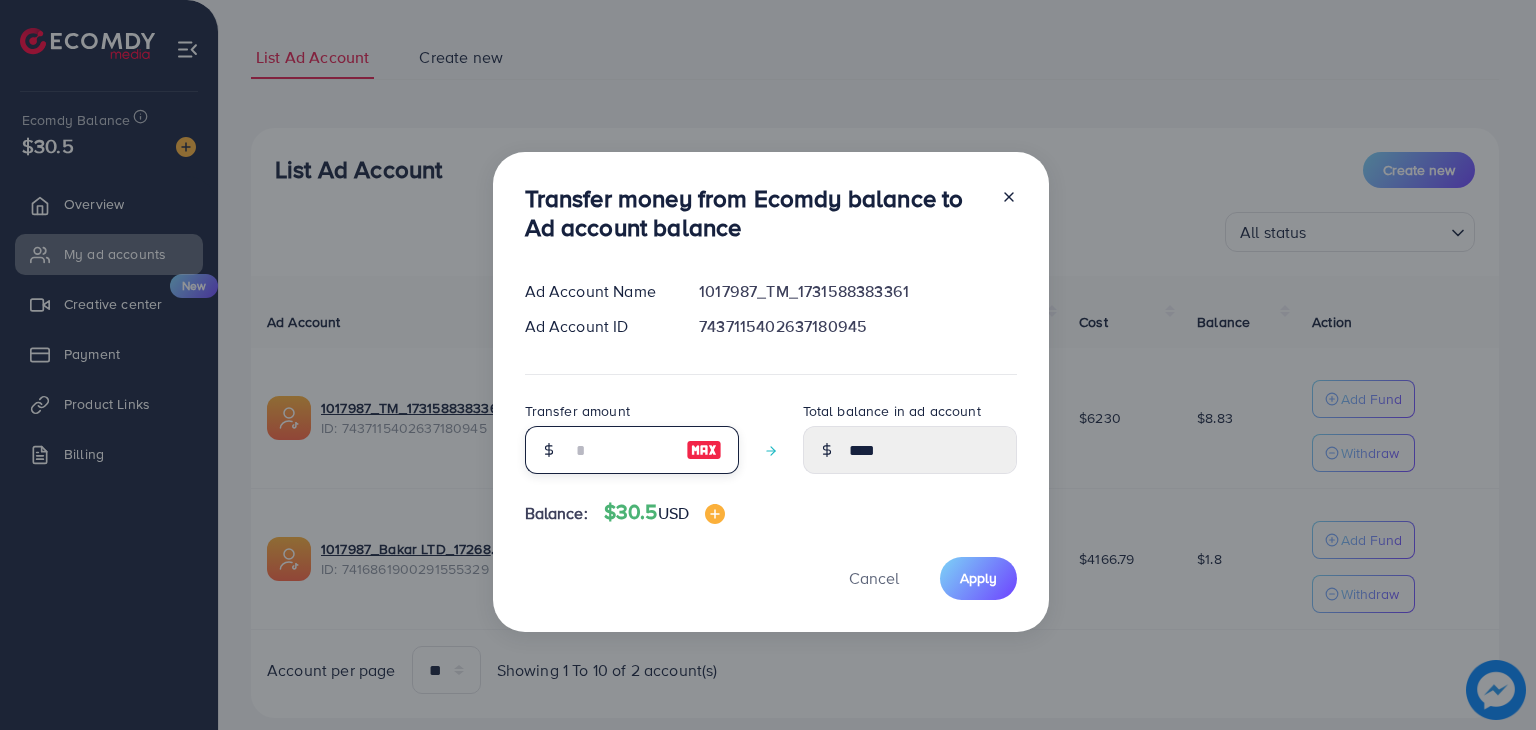 click at bounding box center (621, 450) 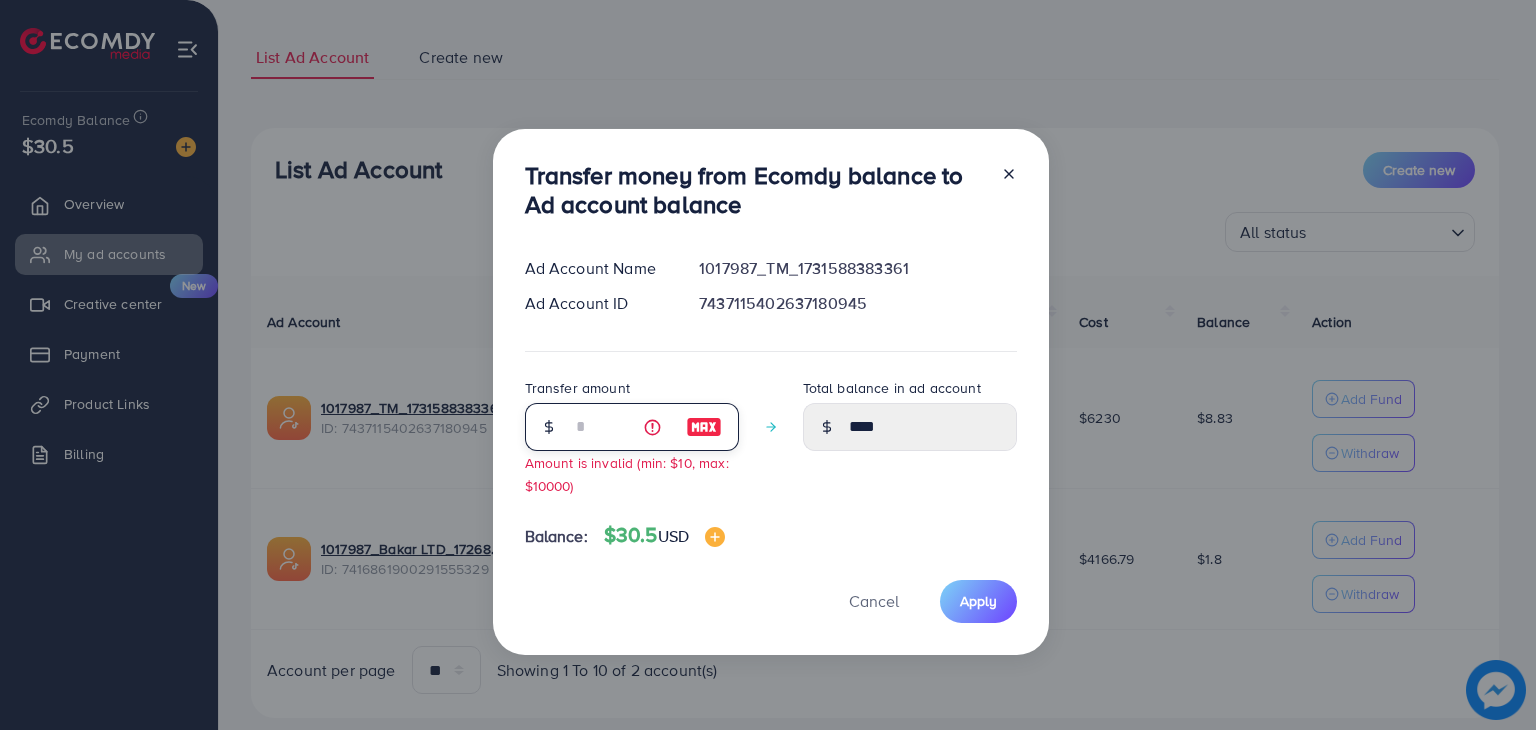 type on "**" 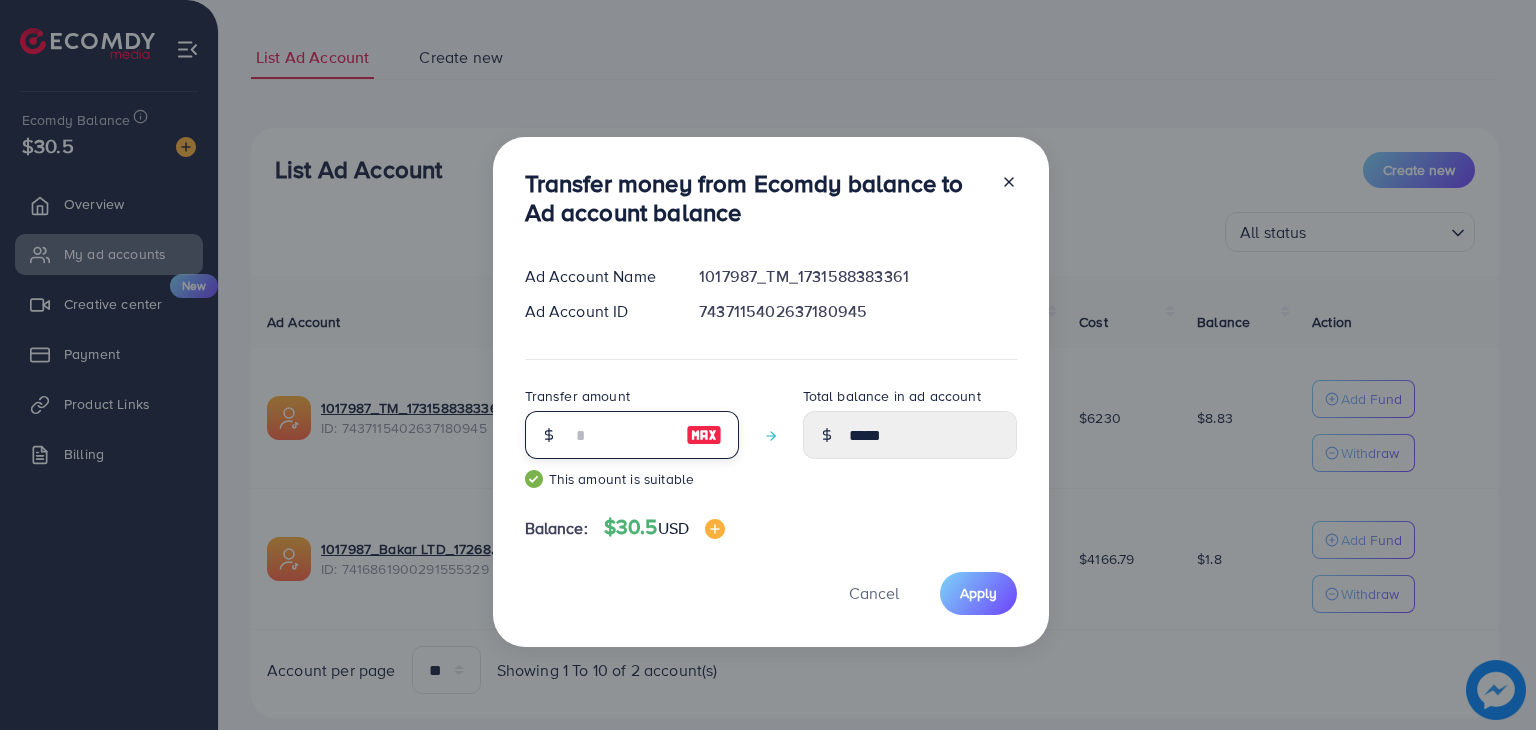 type on "**" 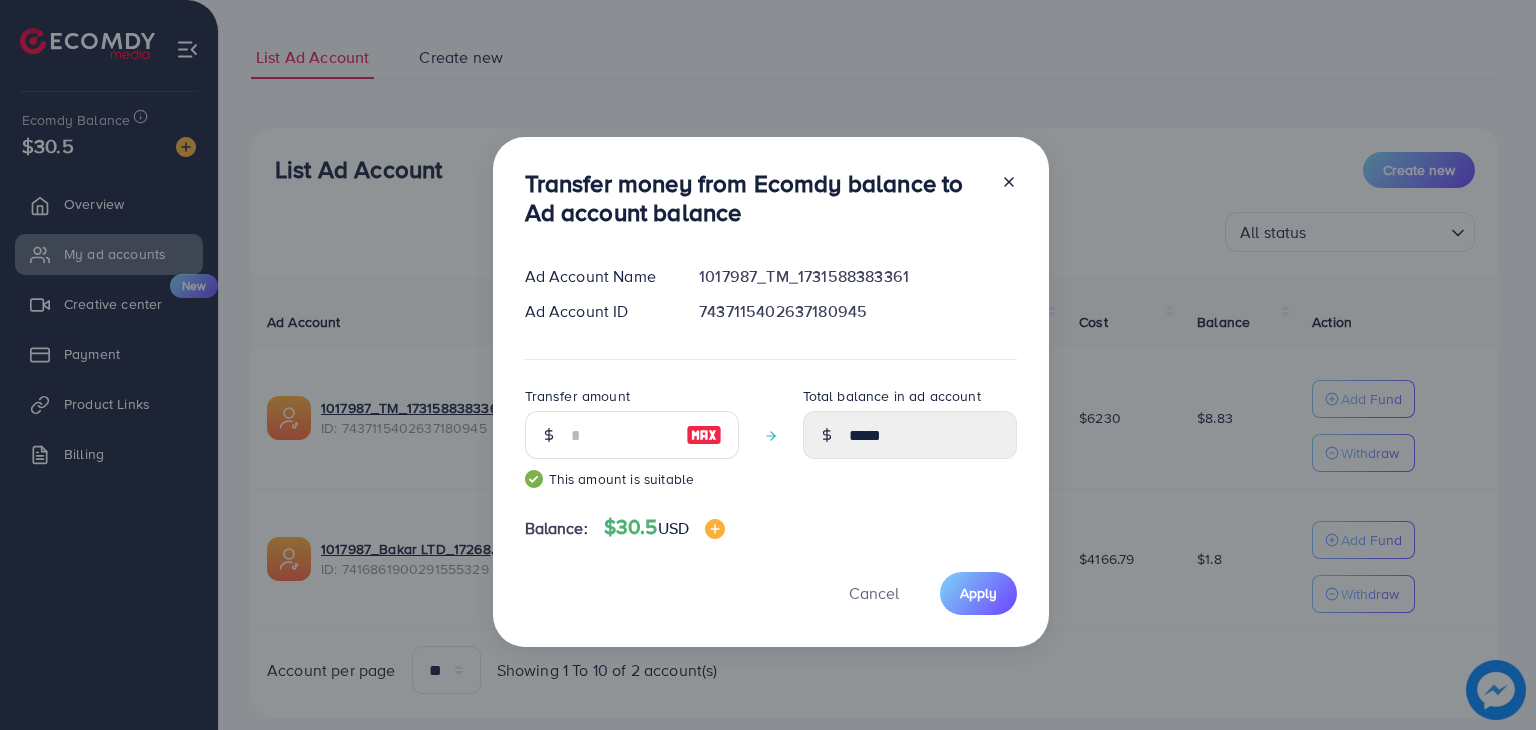 click on "Transfer money from Ecomdy balance to Ad account balance   Ad Account Name   1017987_TM_1731588383361   Ad Account ID   7437115402637180945   Transfer amount  **  This amount is suitable   Total balance in ad account  ***** Balance:  $30.5  USD   Cancel   Apply" at bounding box center [771, 392] 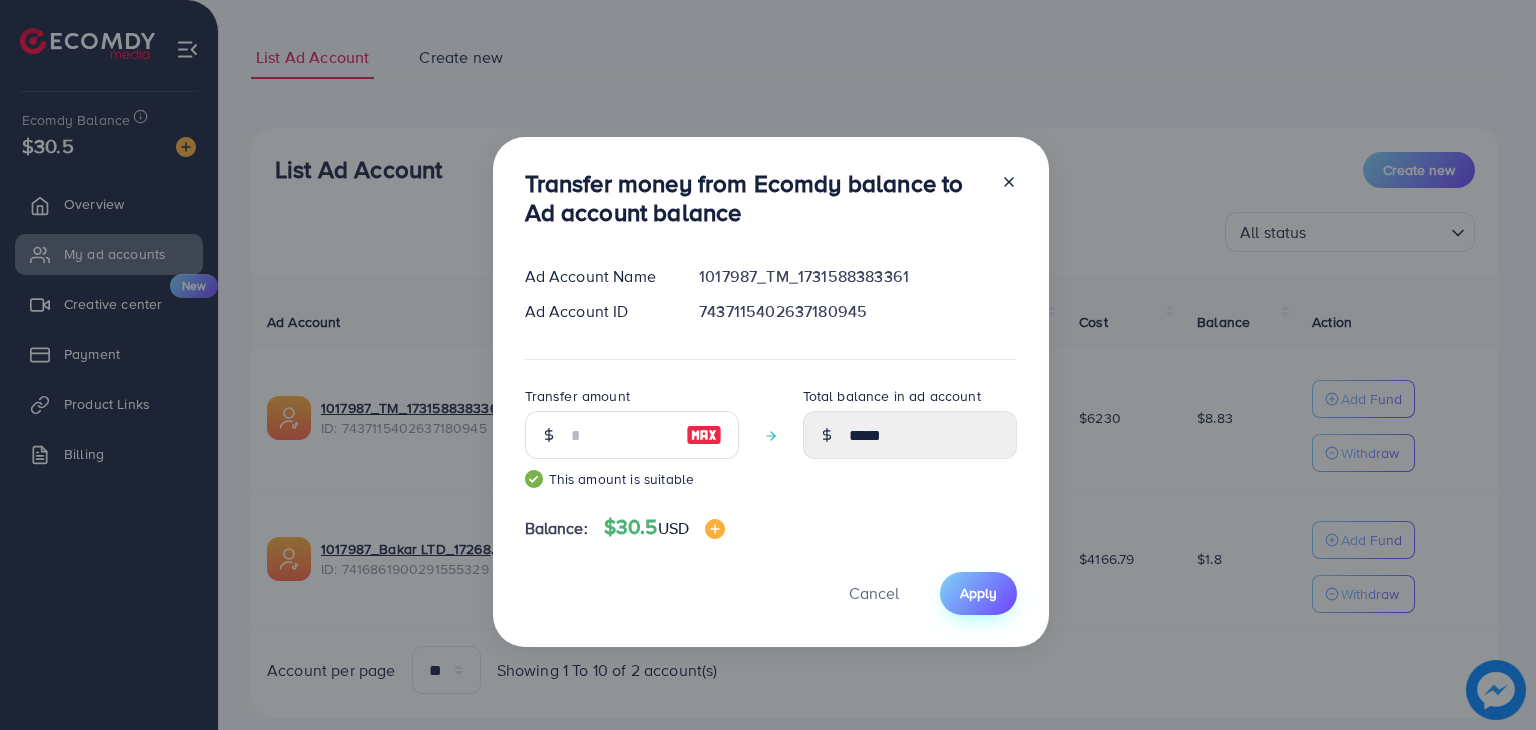 click on "Apply" at bounding box center [978, 593] 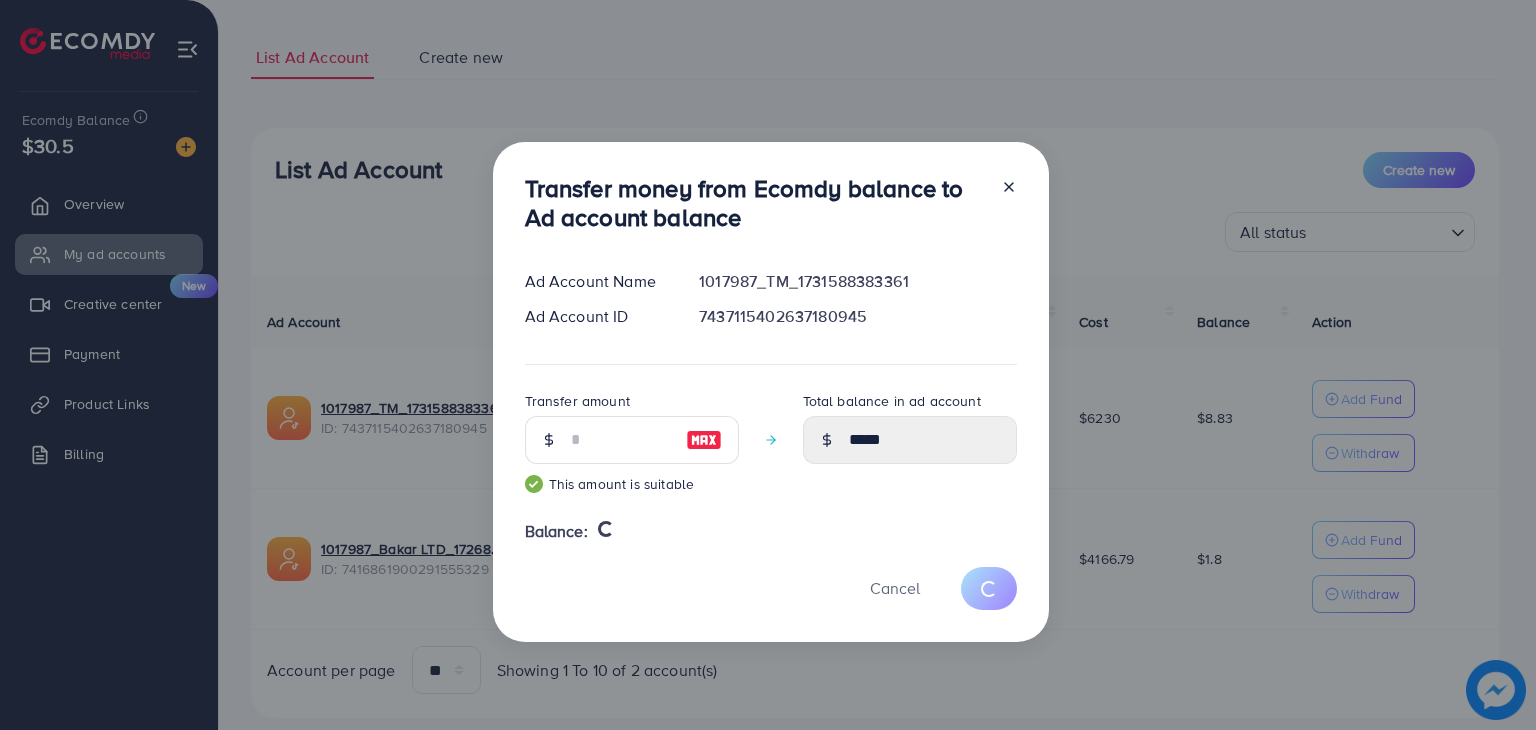 type 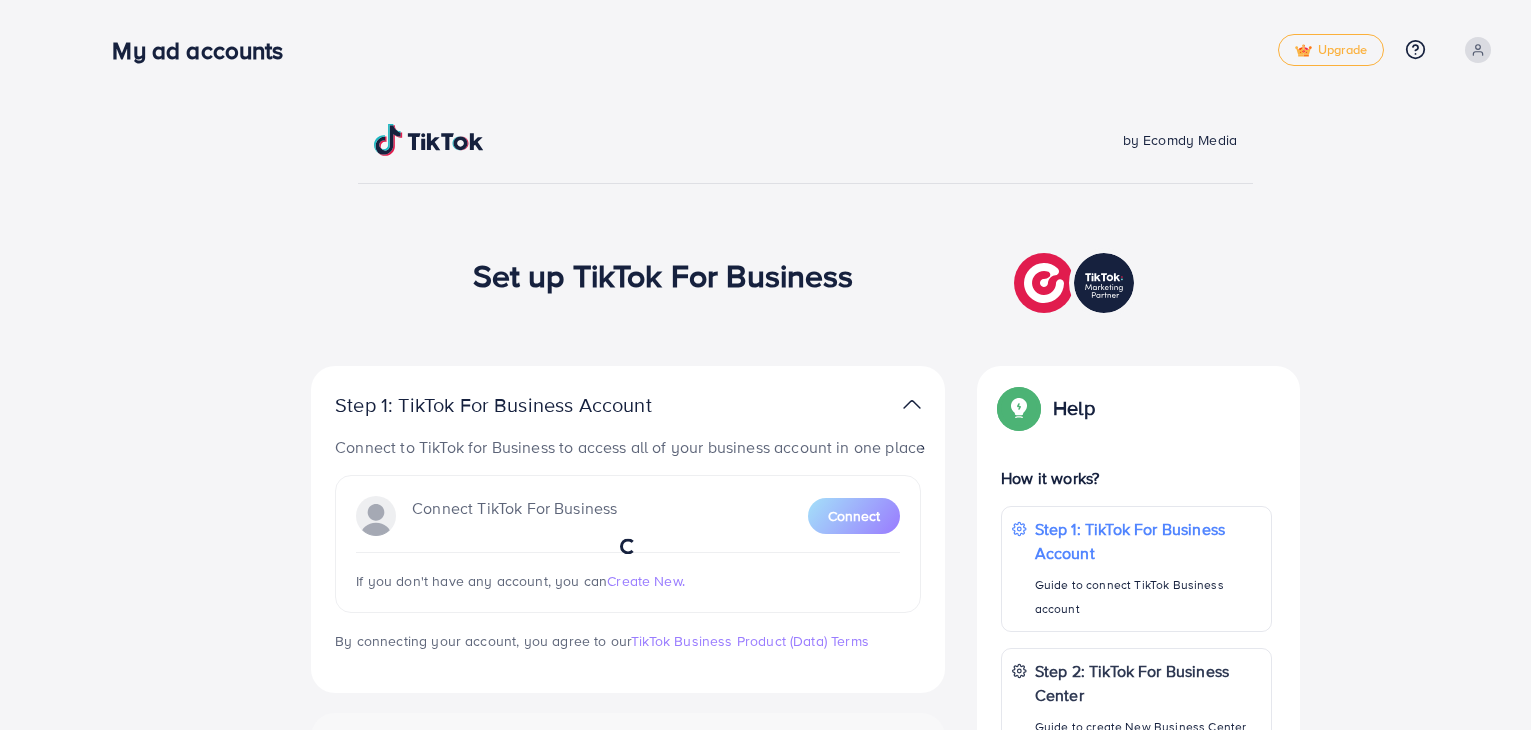 scroll, scrollTop: 0, scrollLeft: 0, axis: both 